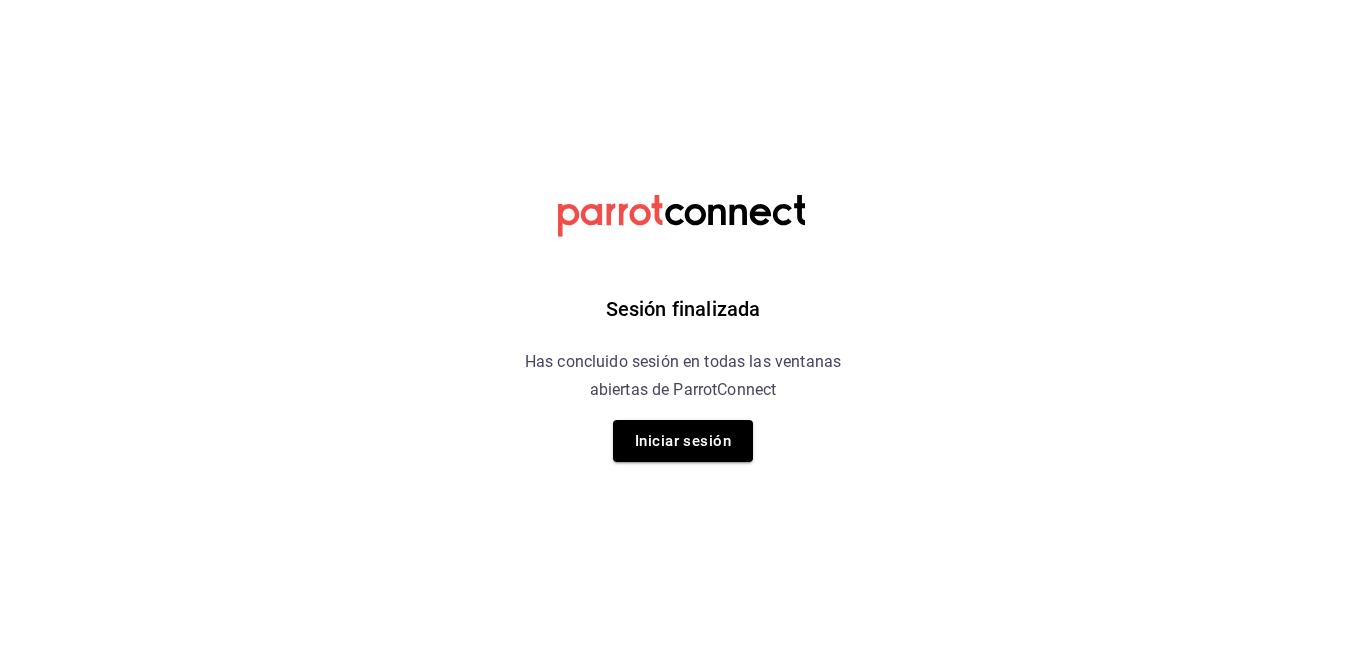 scroll, scrollTop: 0, scrollLeft: 0, axis: both 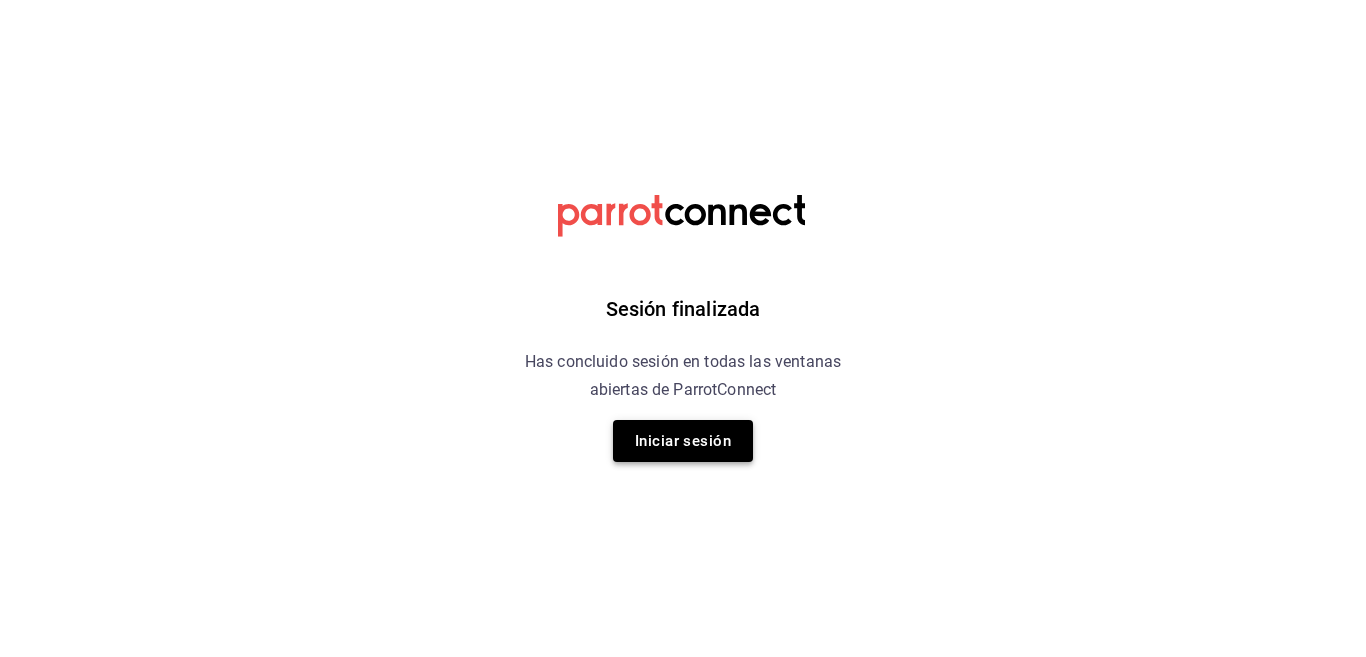 click on "Iniciar sesión" at bounding box center (683, 441) 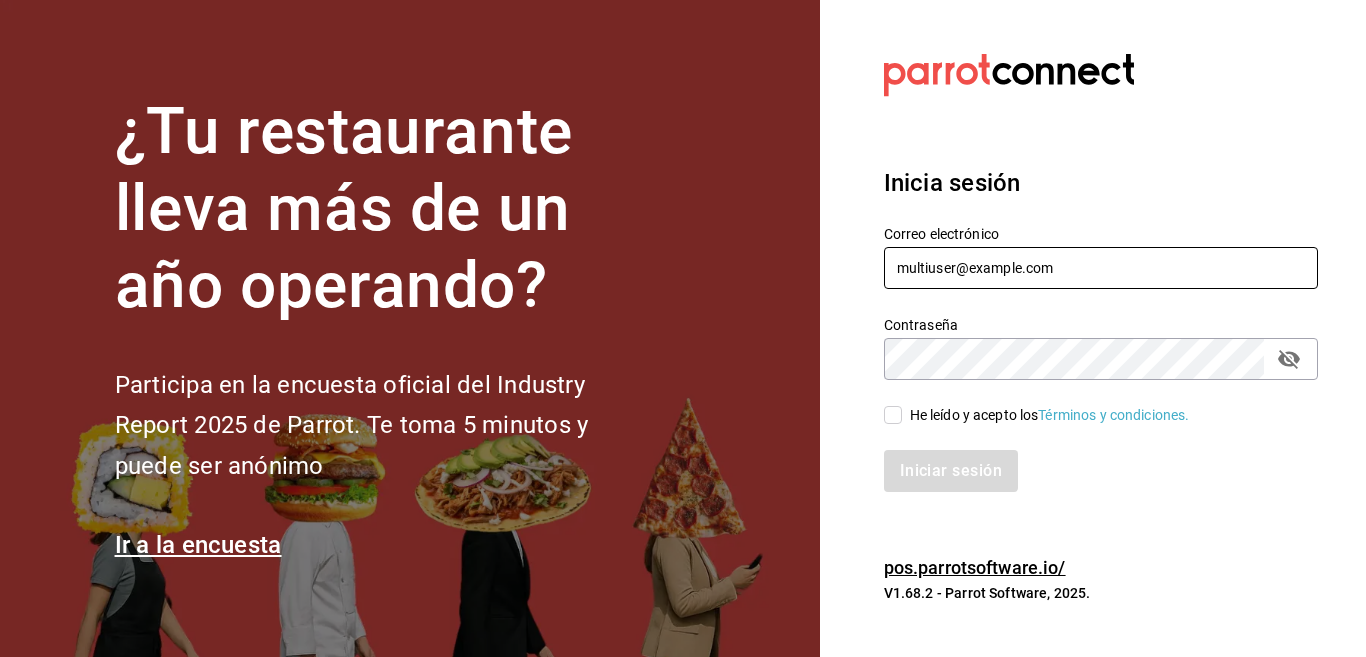 click on "Multiuser@yazaki.com" at bounding box center [1101, 268] 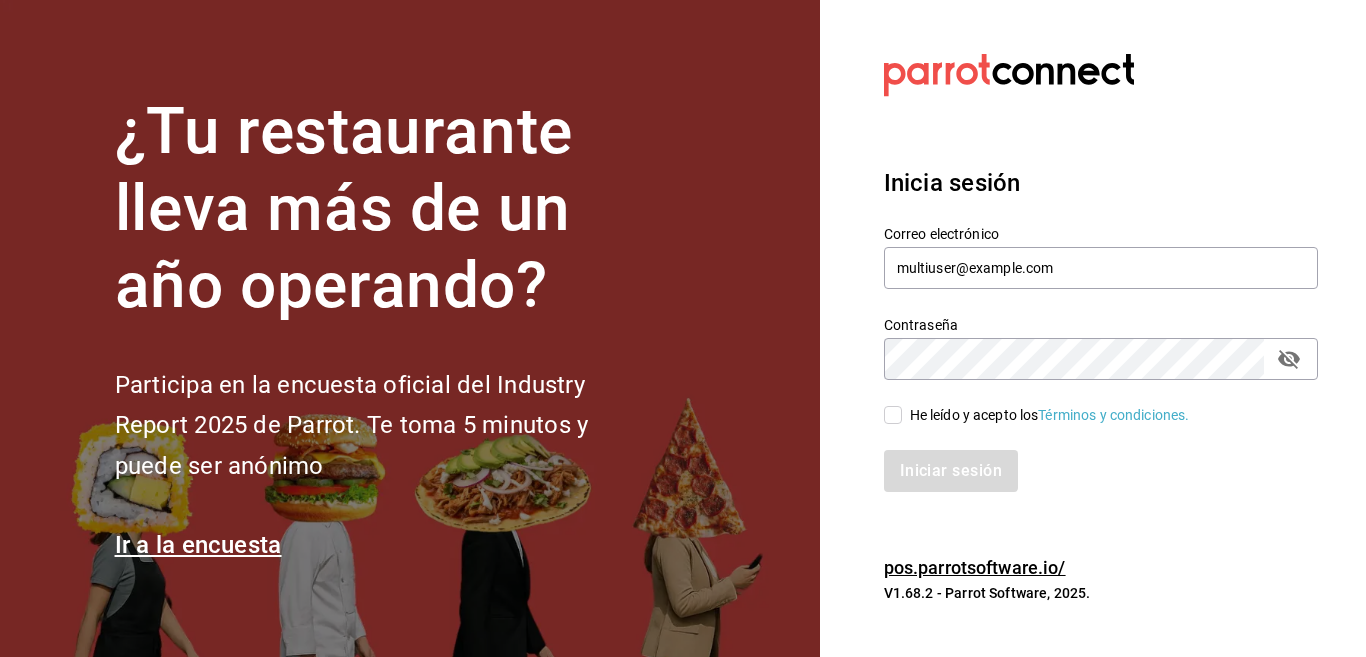 click on "He leído y acepto los  Términos y condiciones." at bounding box center [893, 415] 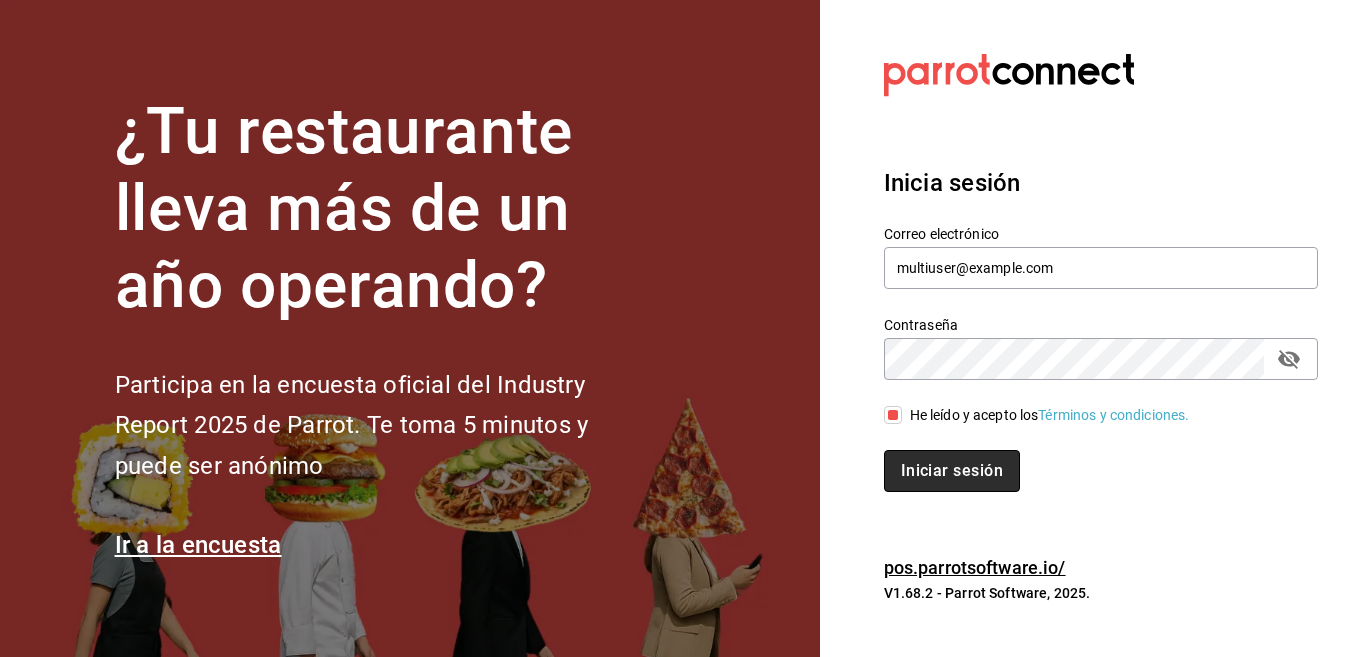 click on "Iniciar sesión" at bounding box center (952, 471) 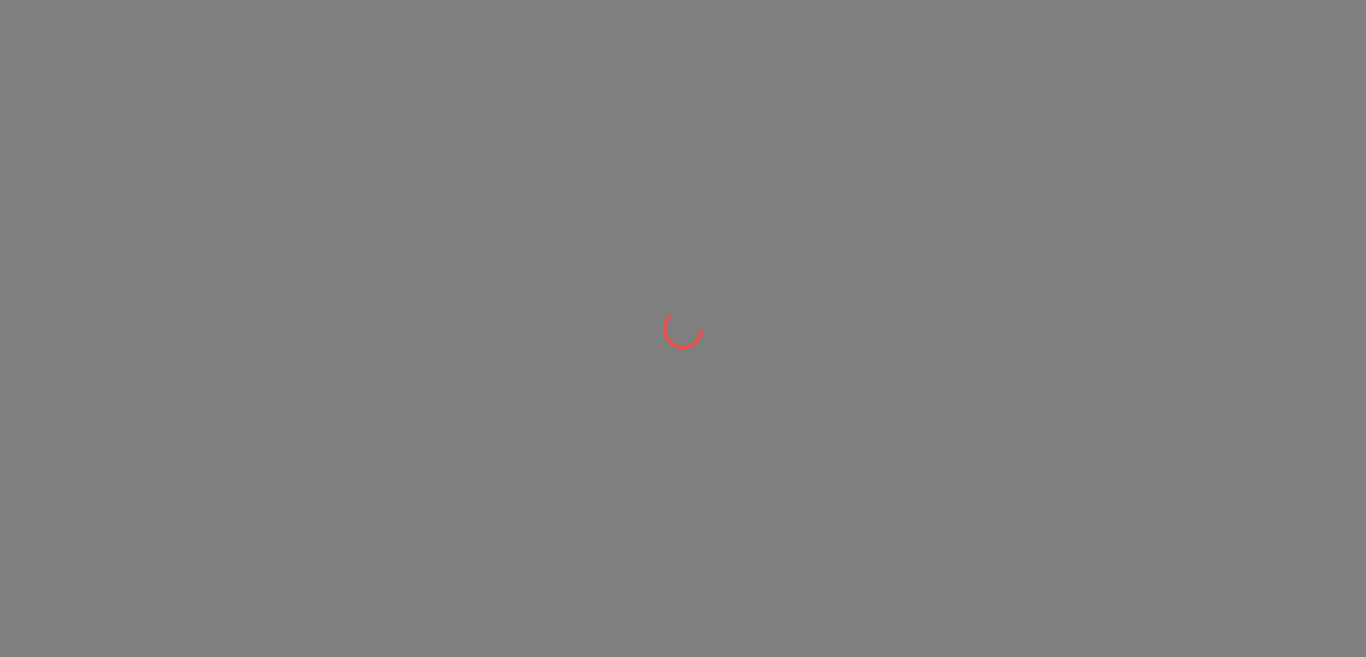 scroll, scrollTop: 0, scrollLeft: 0, axis: both 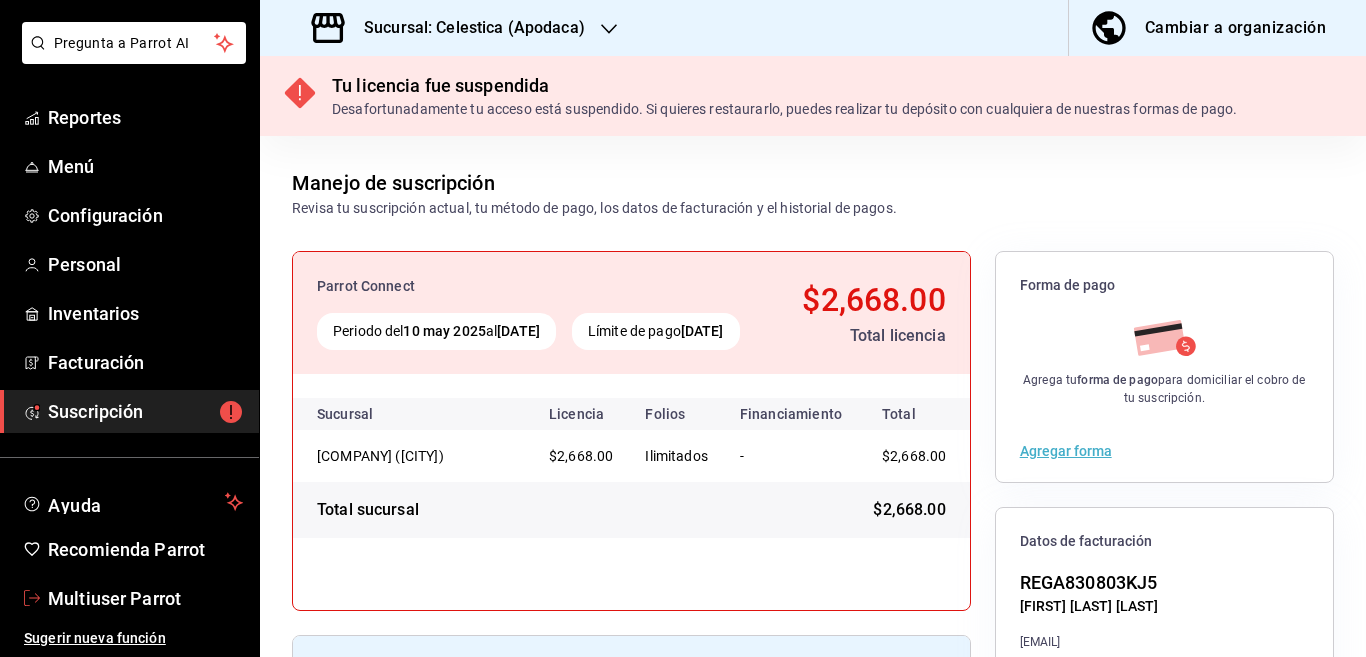 click on "Multiuser Parrot" at bounding box center [145, 598] 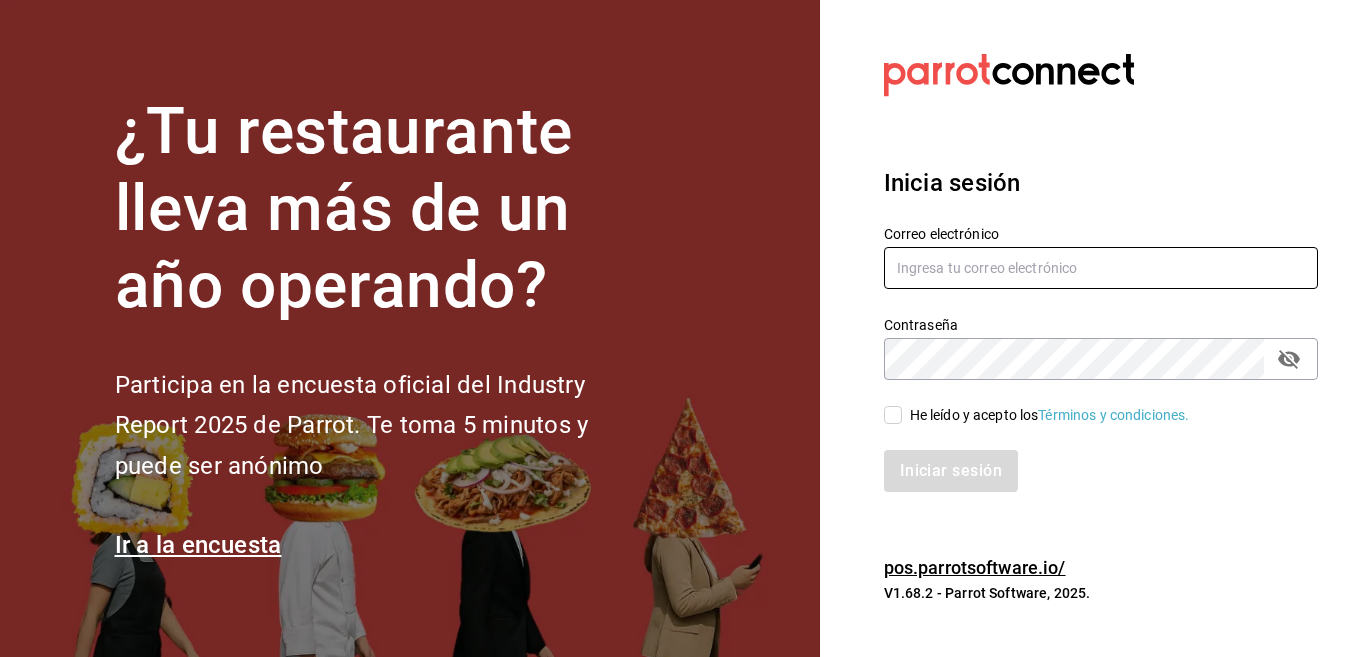 type on "multiuser@example.com" 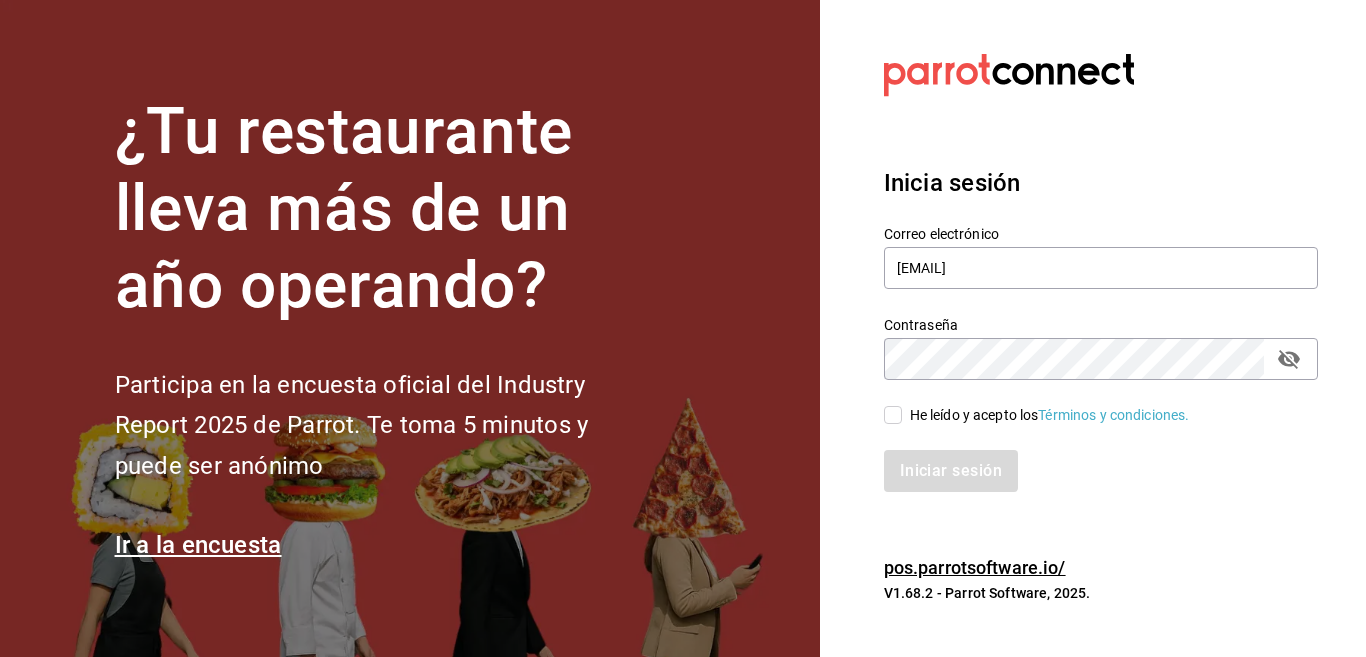 click on "He leído y acepto los  Términos y condiciones." at bounding box center [893, 415] 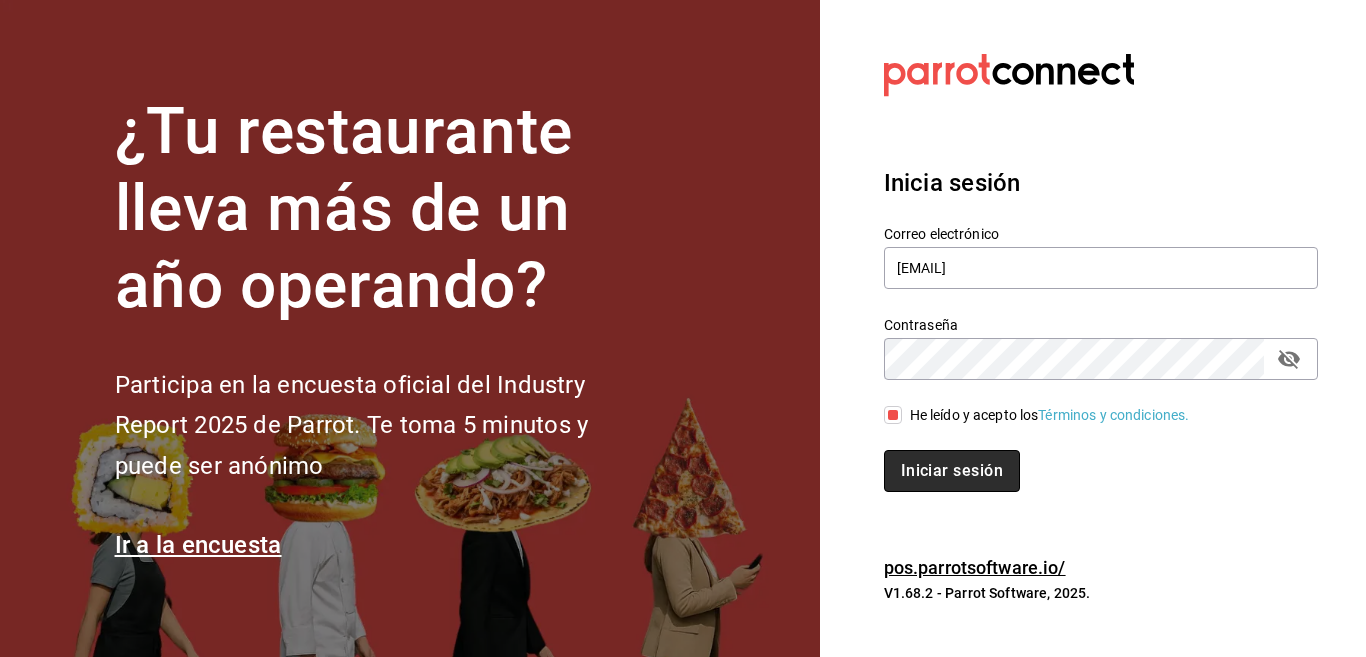 click on "Iniciar sesión" at bounding box center [952, 471] 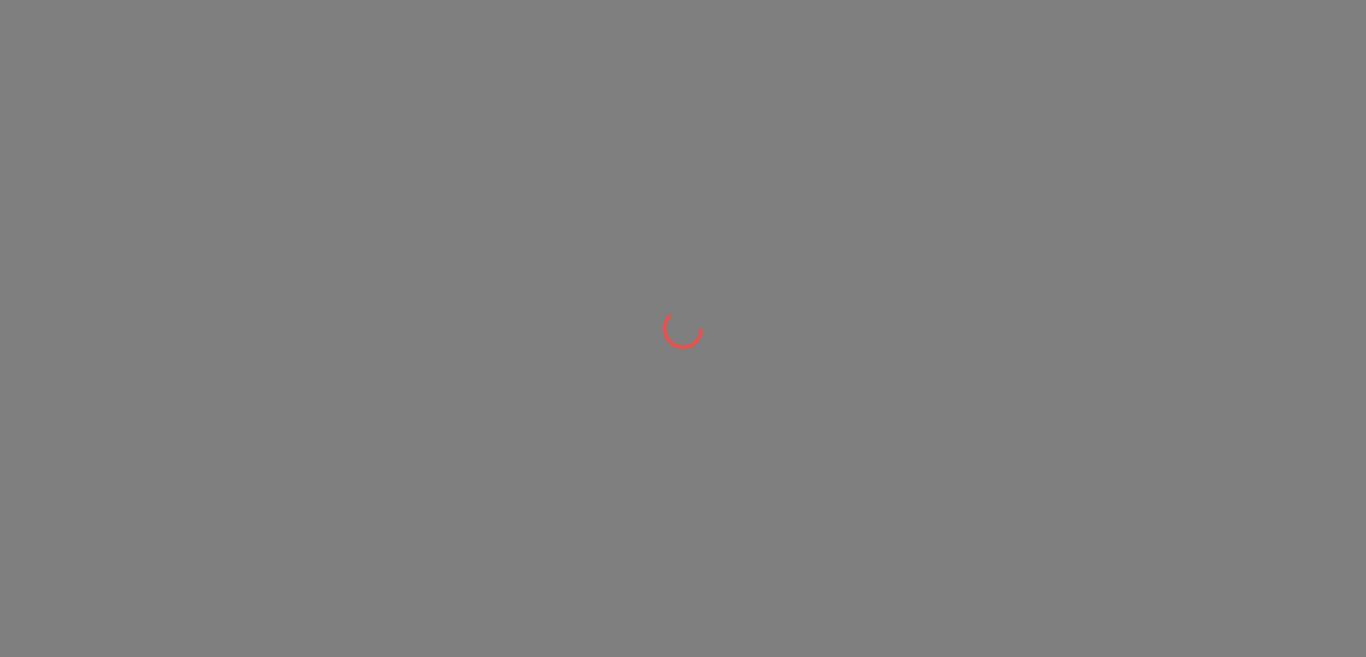 scroll, scrollTop: 0, scrollLeft: 0, axis: both 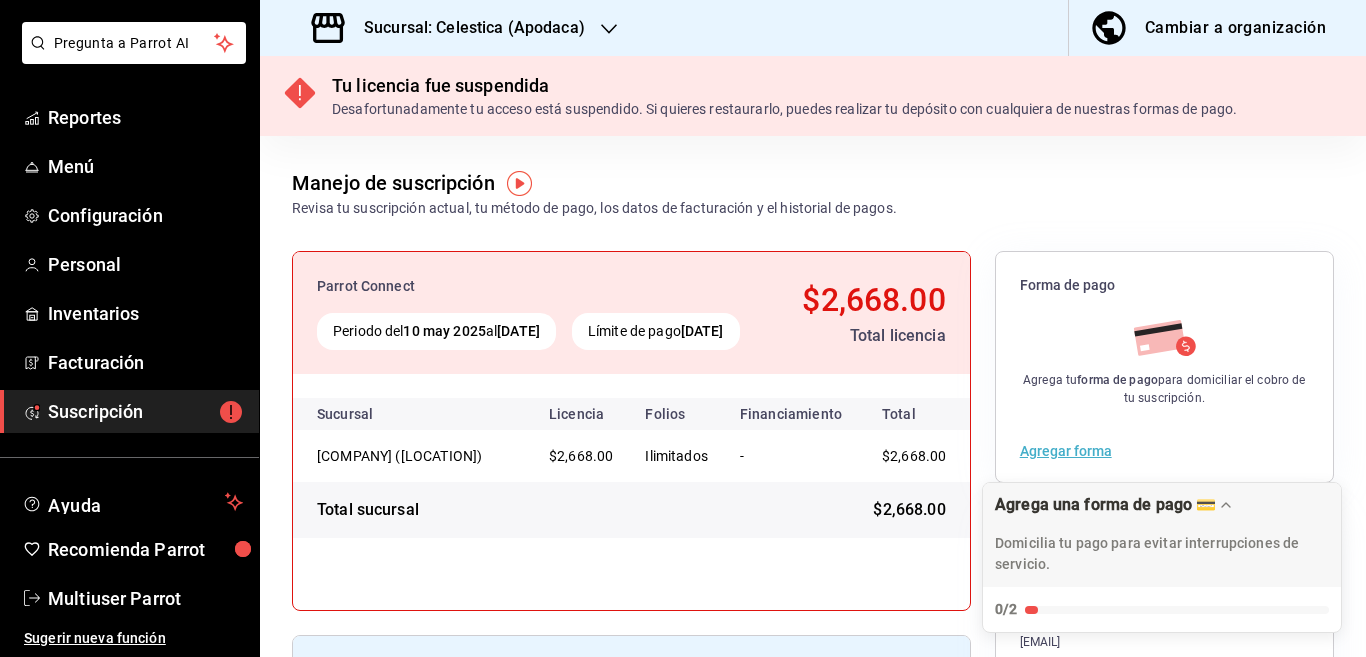 click 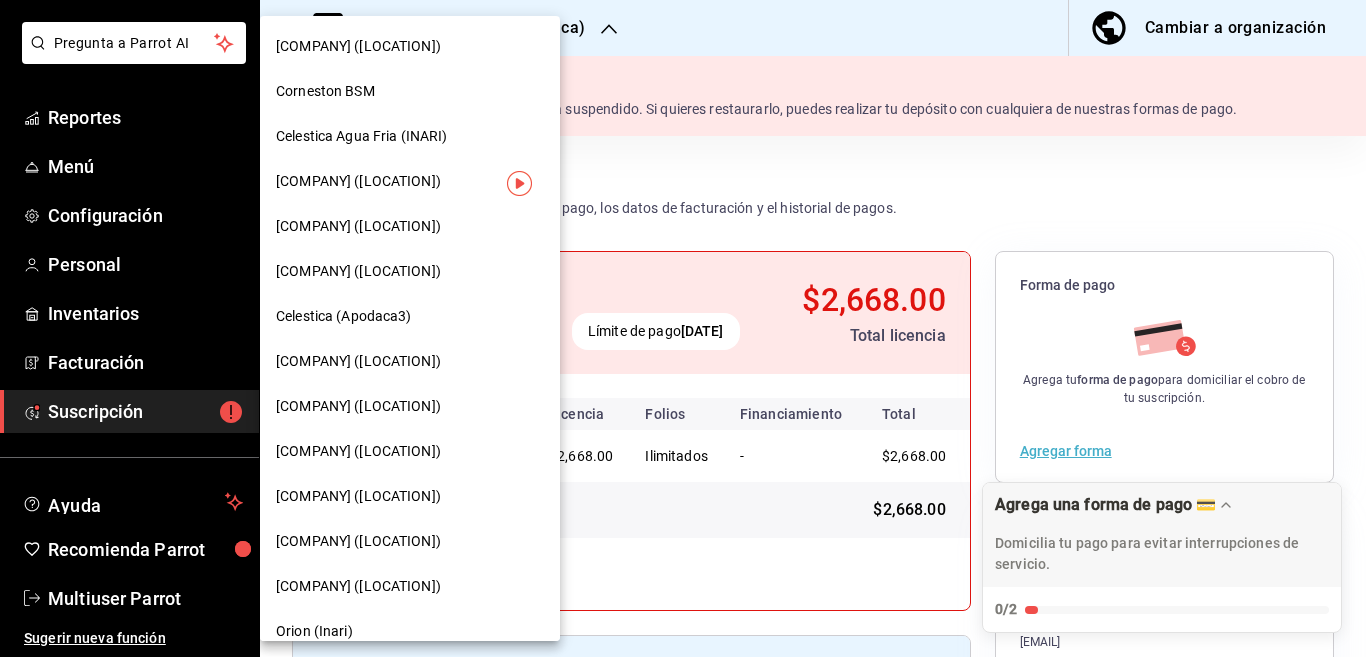 click on "[COMPANY] ([LOCATION])" at bounding box center [358, 496] 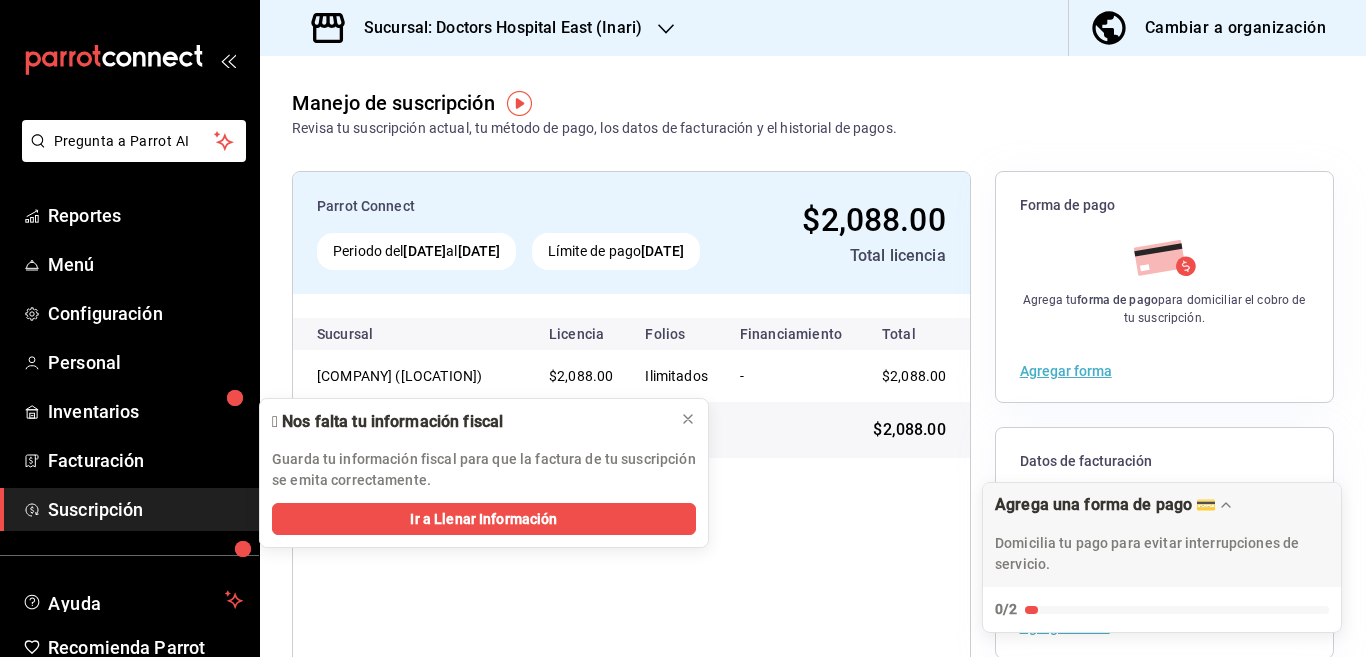 click 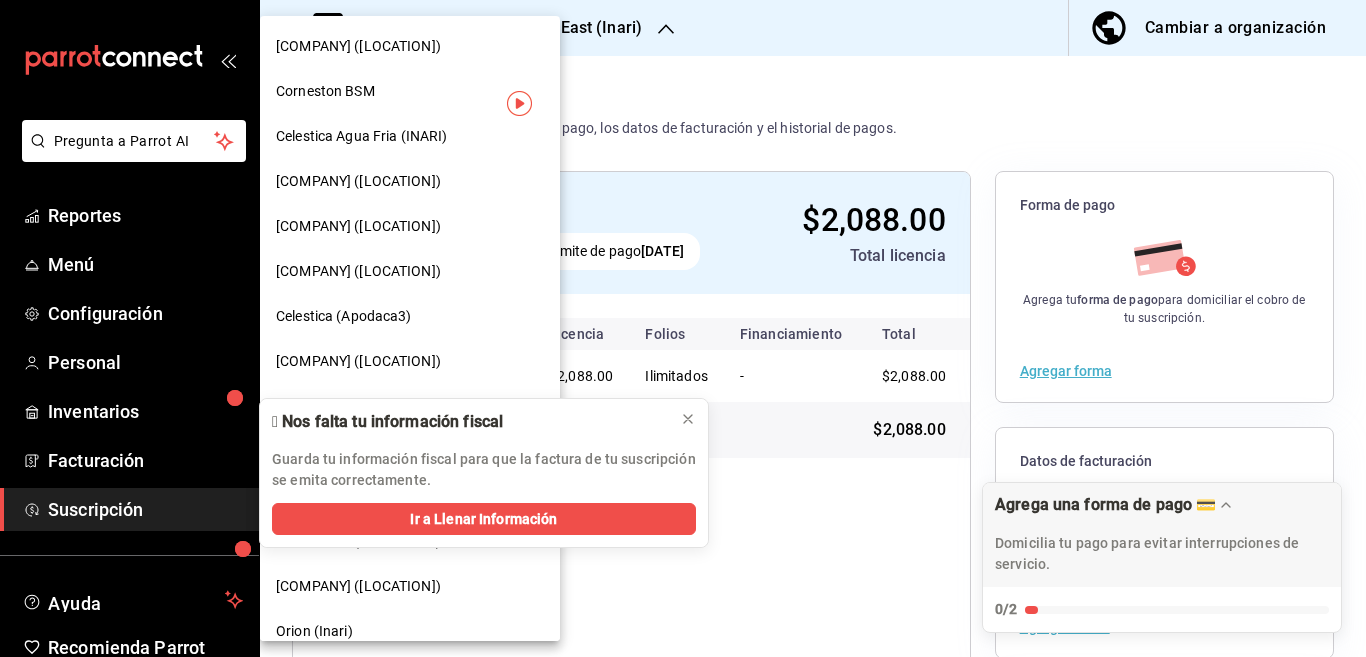scroll, scrollTop: 98, scrollLeft: 0, axis: vertical 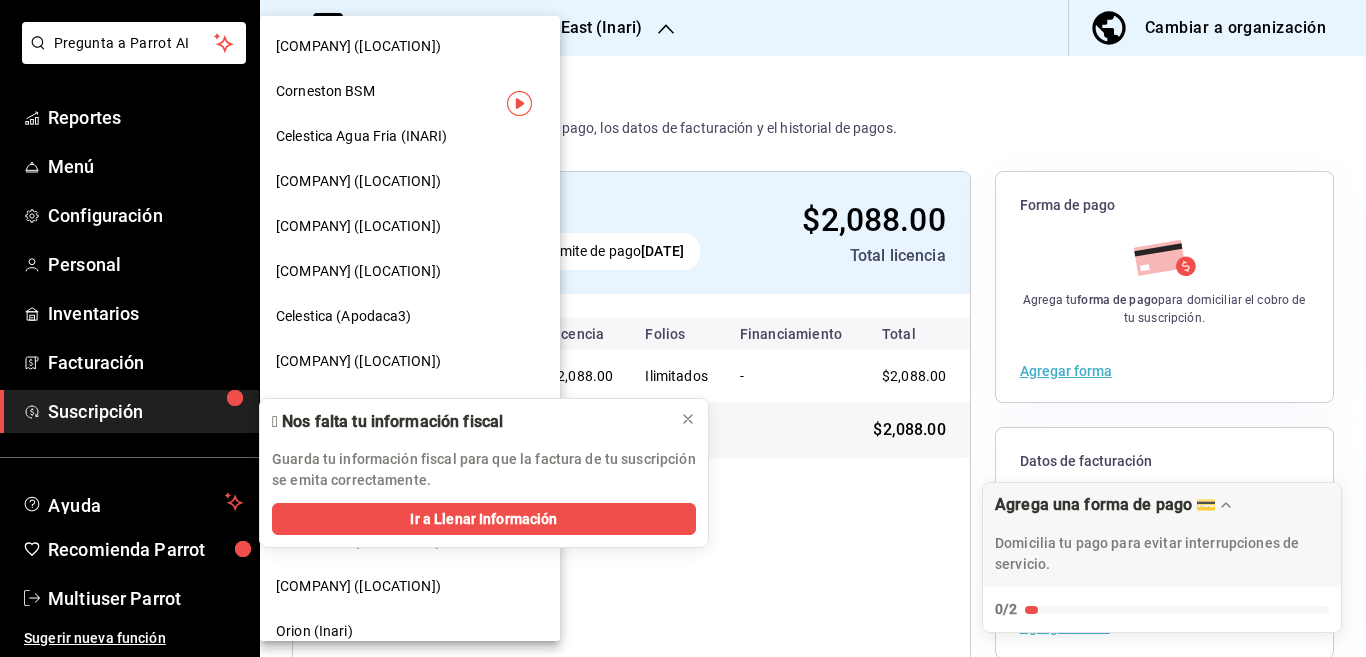click on "Corneston BSM" at bounding box center [325, 91] 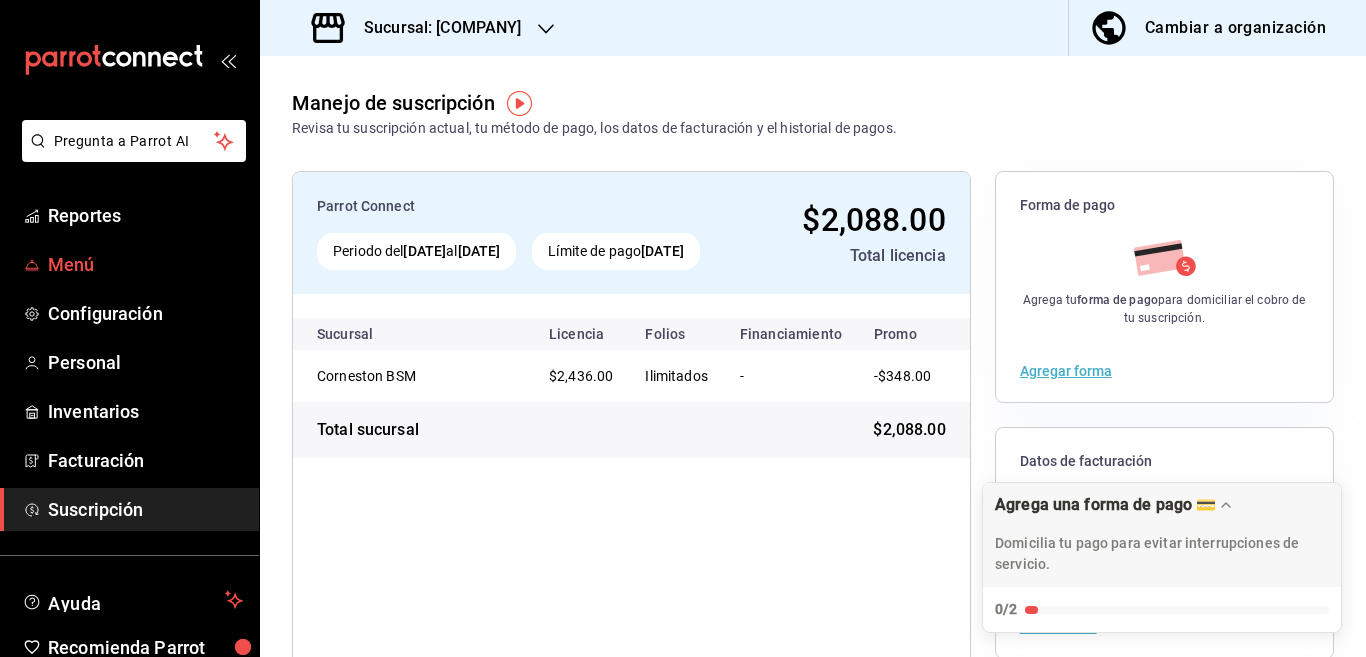 click on "Menú" at bounding box center [145, 264] 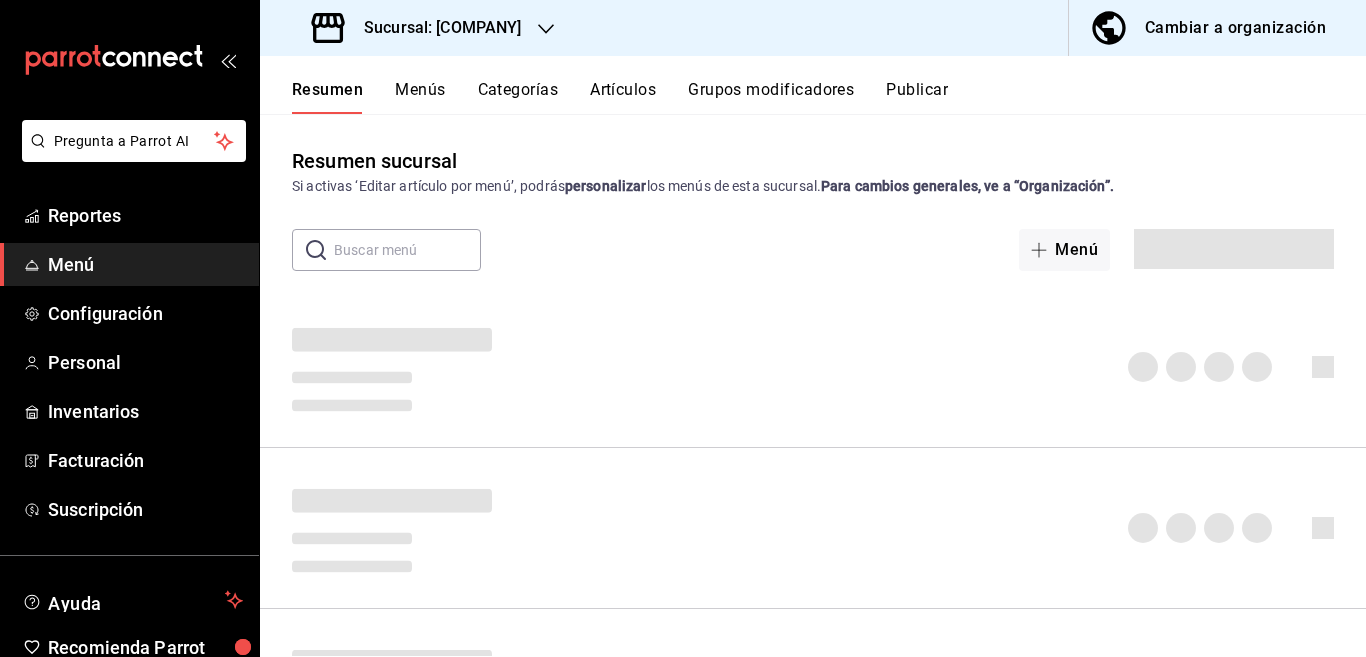 click on "Artículos" at bounding box center (623, 97) 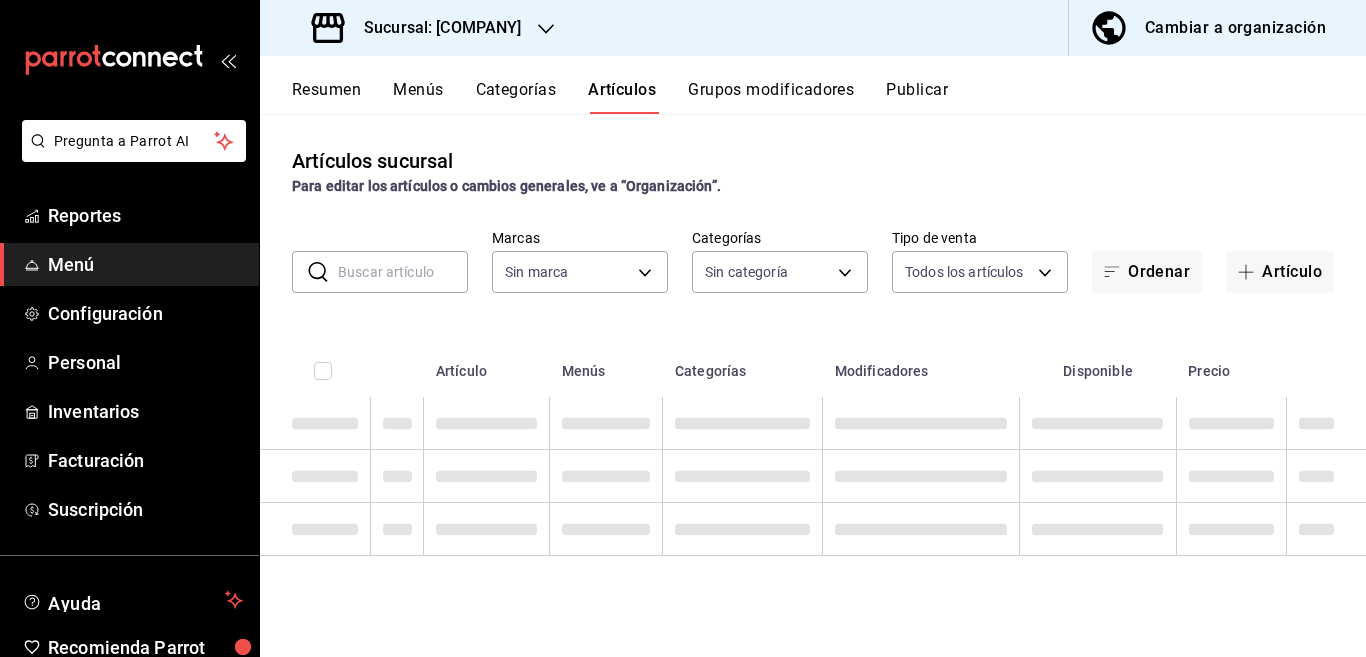 click at bounding box center (403, 272) 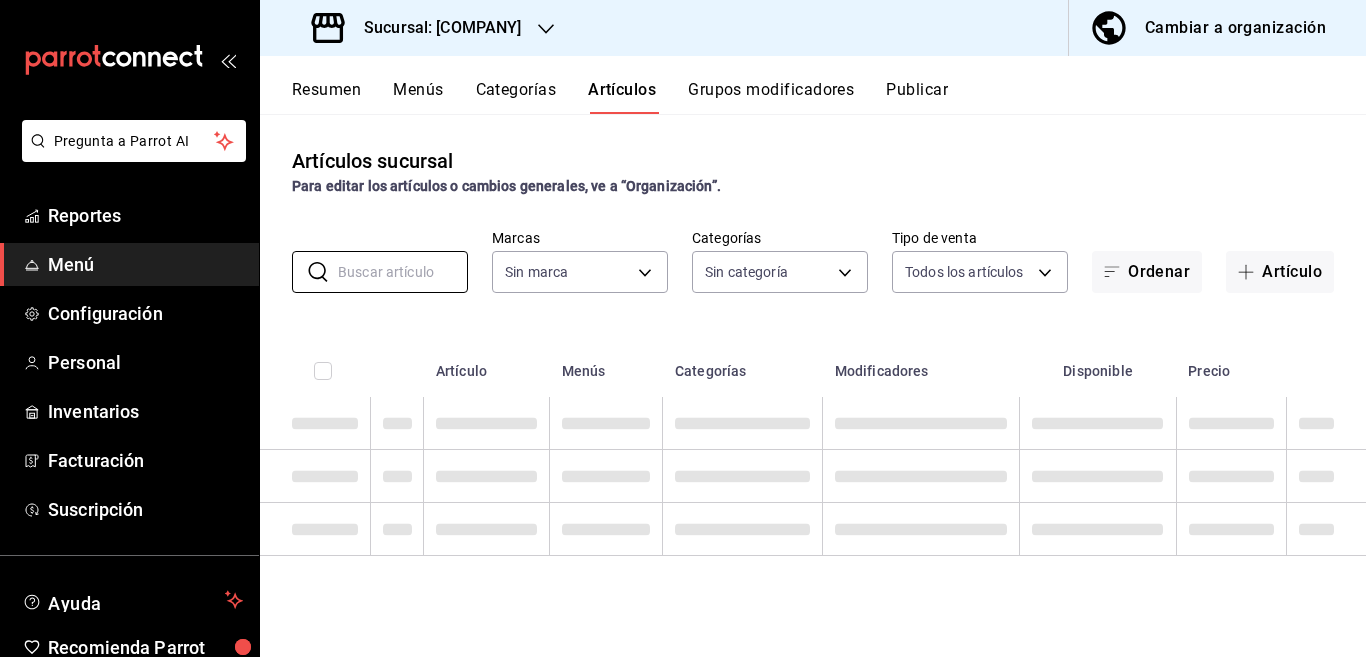 click on "Artículos sucursal Para editar los artículos o cambios generales, ve a “Organización”. ​ ​ Marcas Sin marca Categorías Sin categoría Tipo de venta Todos los artículos ALL Ordenar Artículo Artículo Menús Categorías Modificadores Disponible Precio" at bounding box center (813, 385) 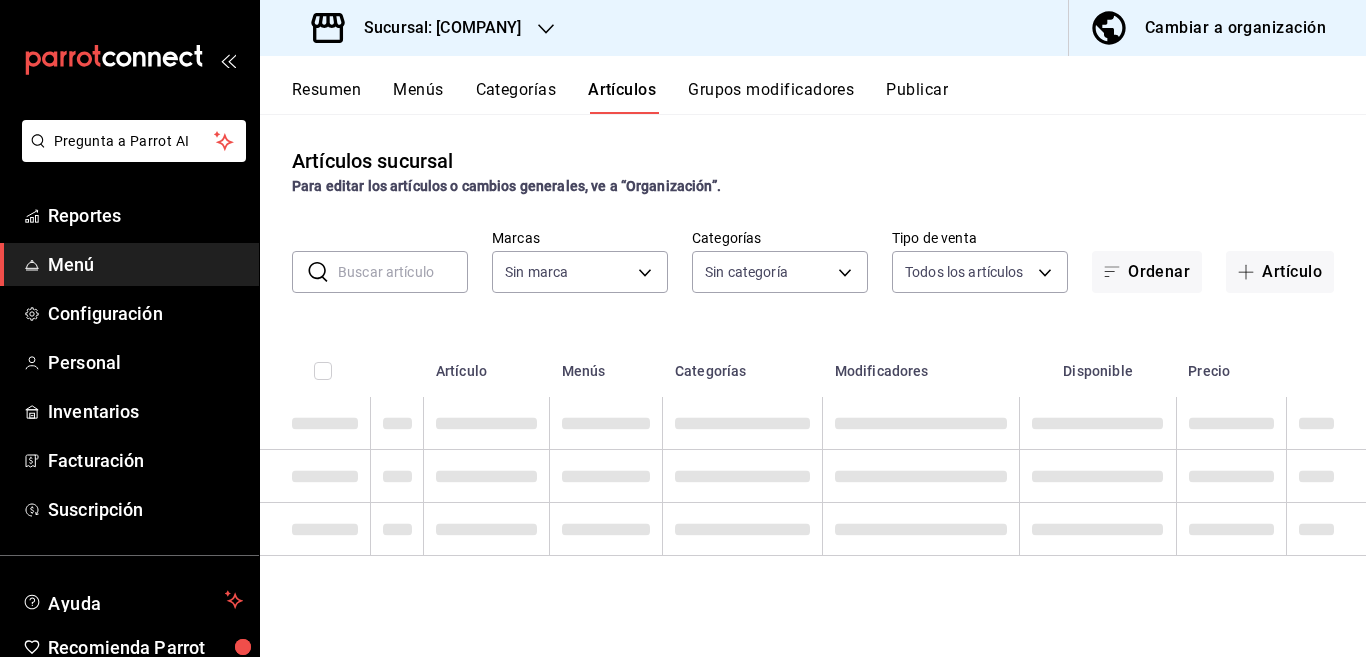 click at bounding box center [403, 272] 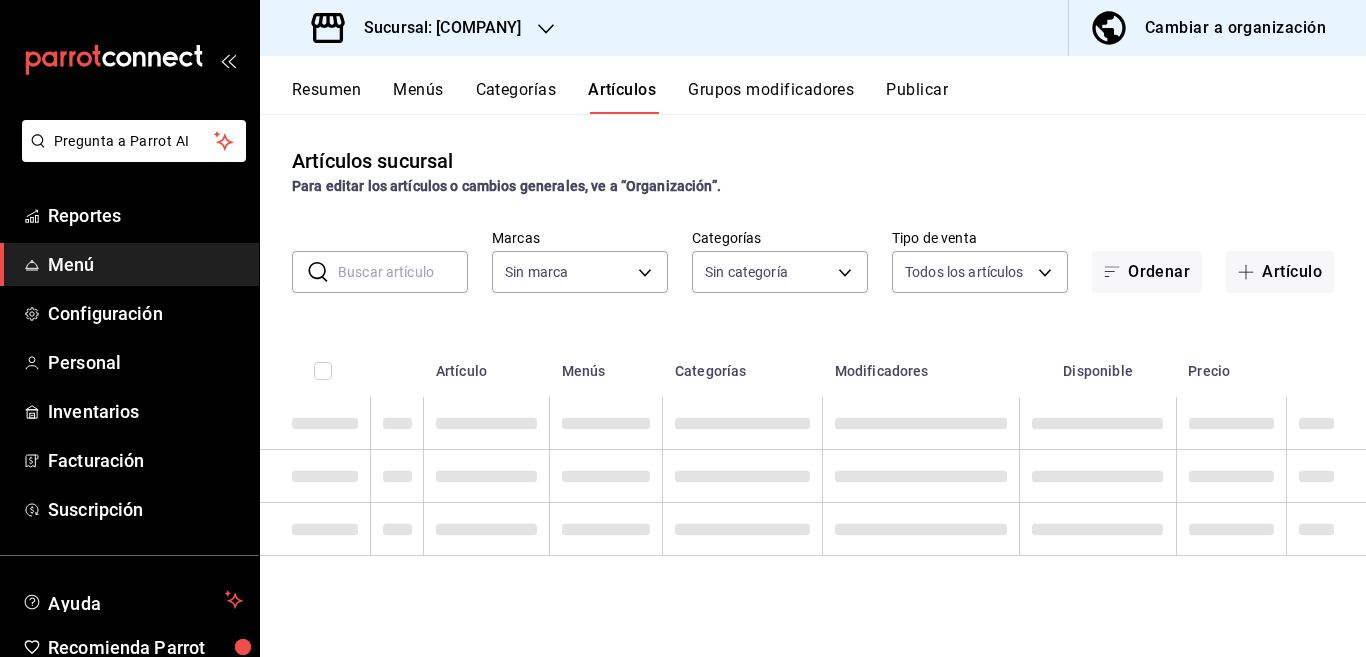 click on "Artículos sucursal Para editar los artículos o cambios generales, ve a “Organización”. ​ ​ Marcas Sin marca Categorías Sin categoría Tipo de venta Todos los artículos ALL Ordenar Artículo Artículo Menús Categorías Modificadores Disponible Precio" at bounding box center (813, 385) 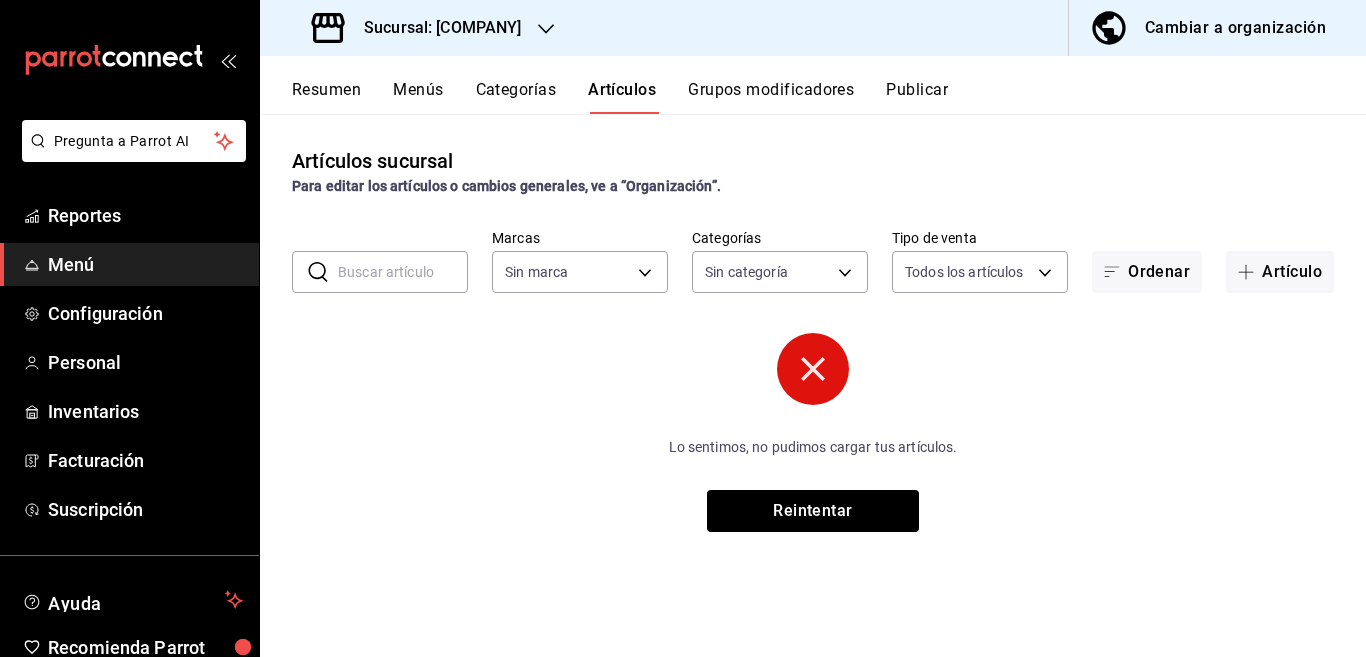 click at bounding box center (403, 272) 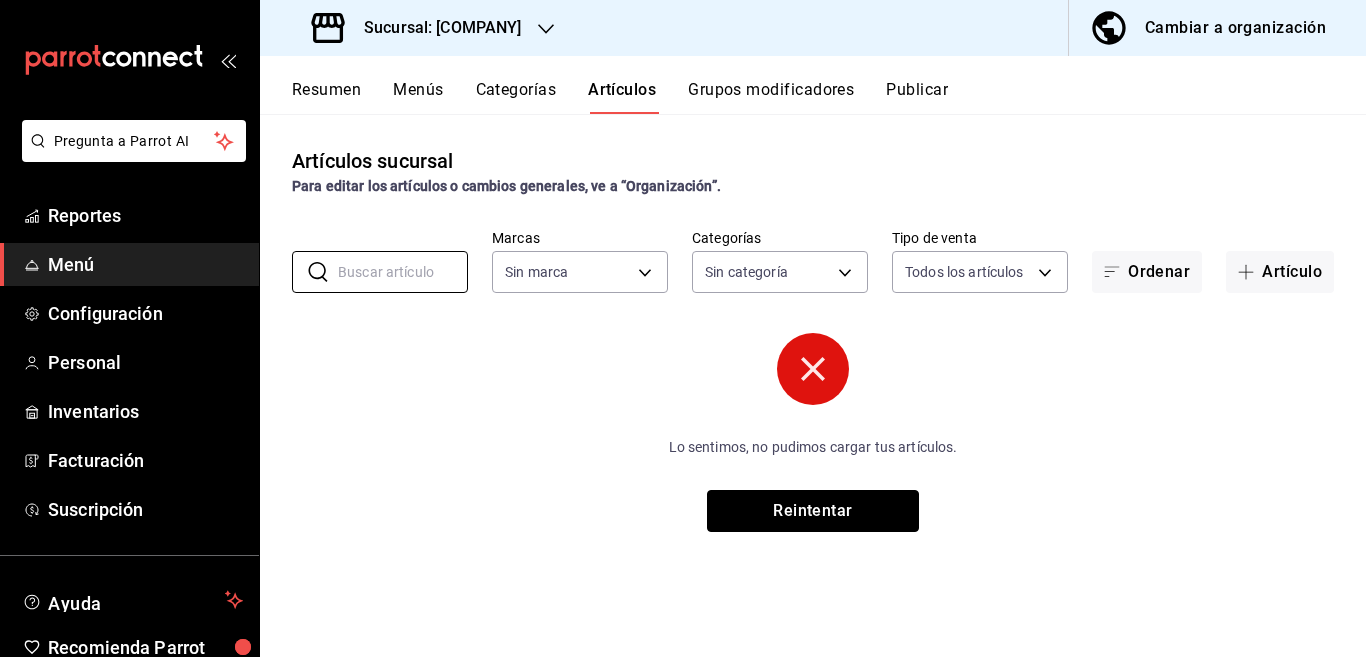 click on "Reintentar" at bounding box center [813, 511] 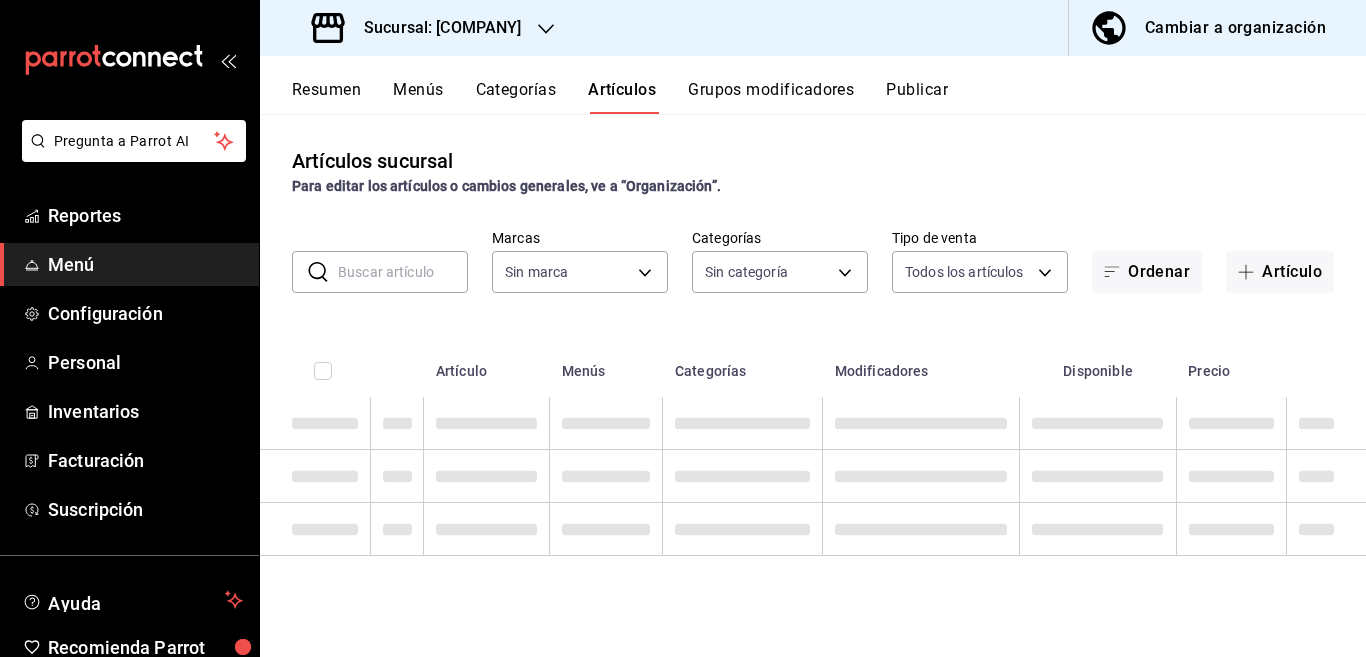 click at bounding box center (403, 272) 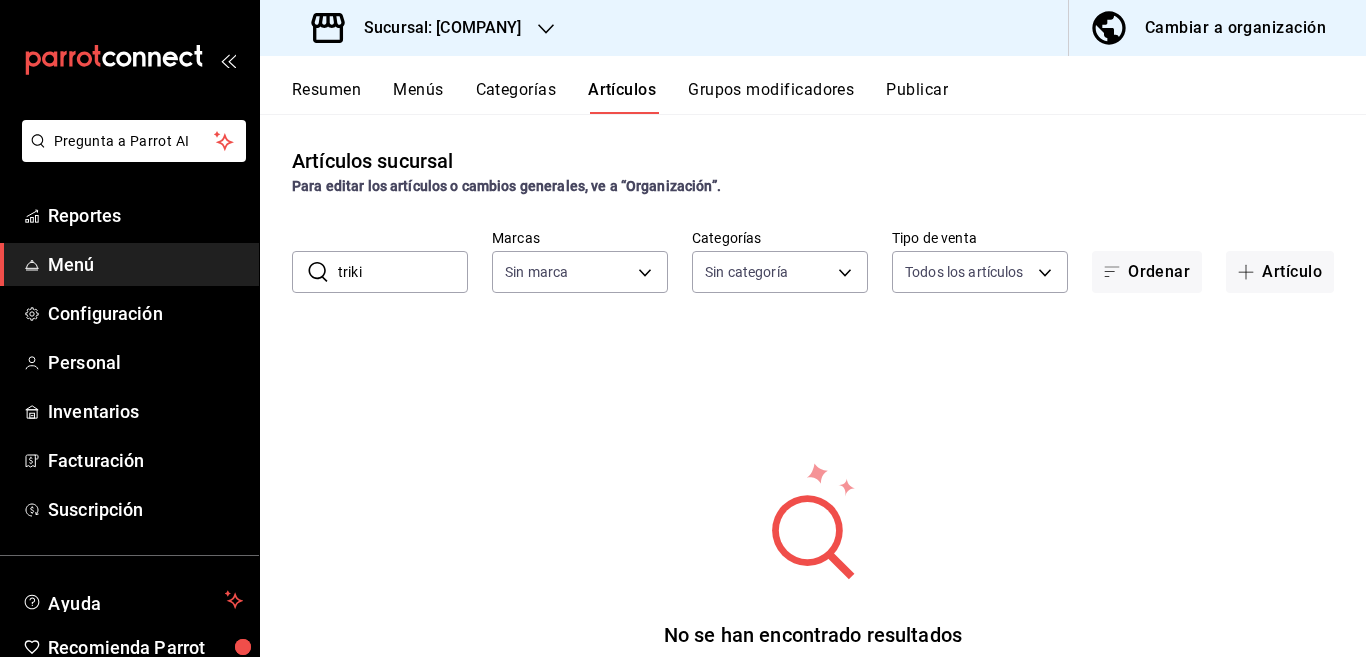 click on "Artículos sucursal Para editar los artículos o cambios generales, ve a “Organización”. ​ [COMPANY] ​ Marcas Sin marca Categorías Sin categoría Tipo de venta Todos los artículos ALL Ordenar Artículo No se han encontrado resultados Parece que no podemos encontrar ningún resultado basado en tu búsqueda, intenta de nuevo." at bounding box center [813, 385] 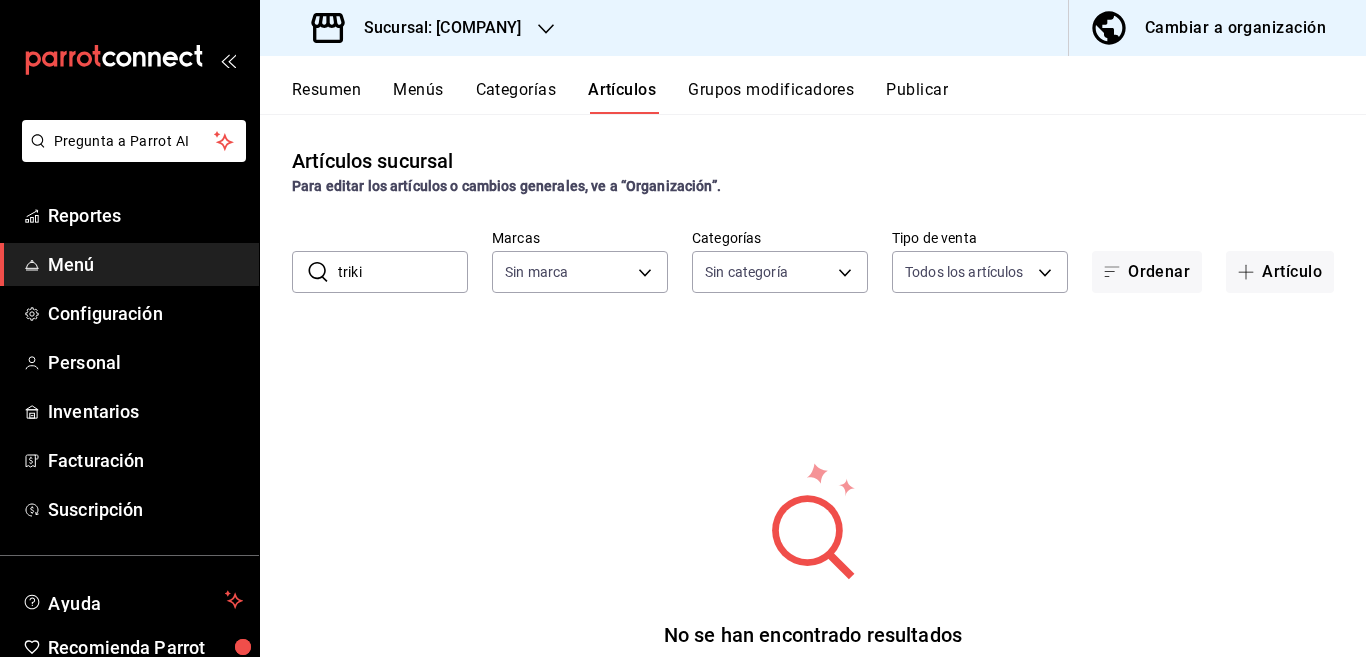 click on "triki" at bounding box center [403, 272] 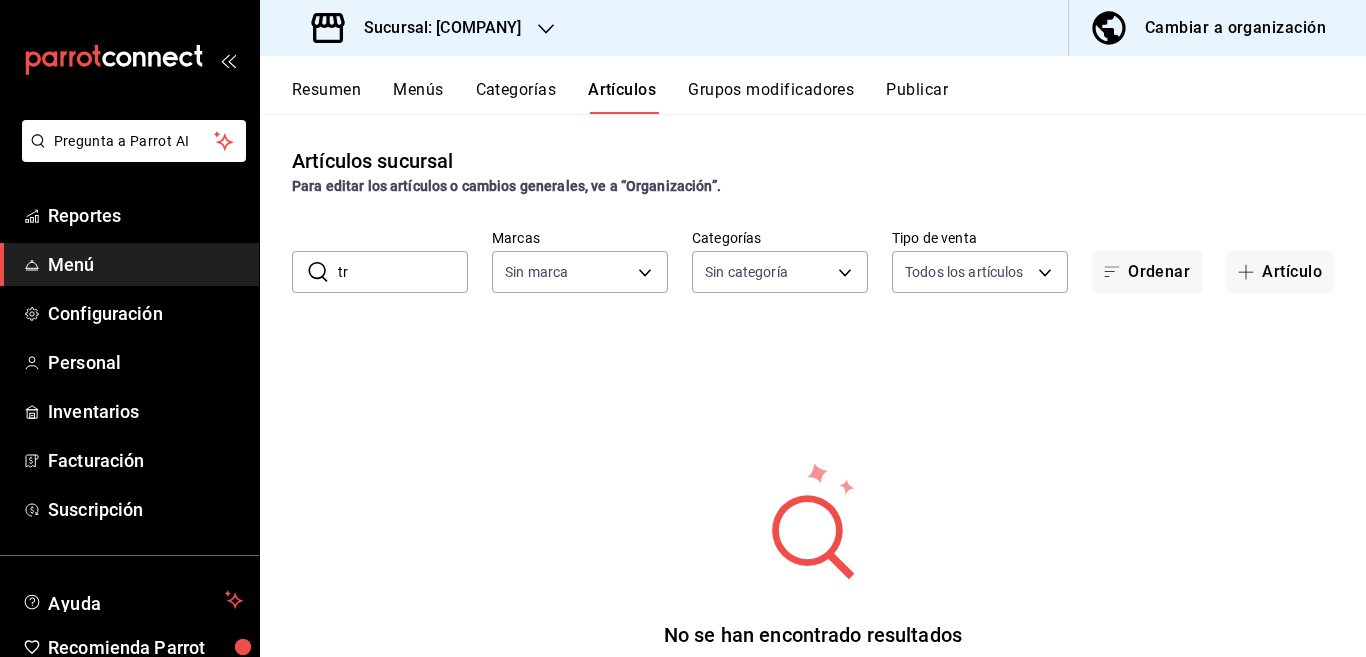 type on "t" 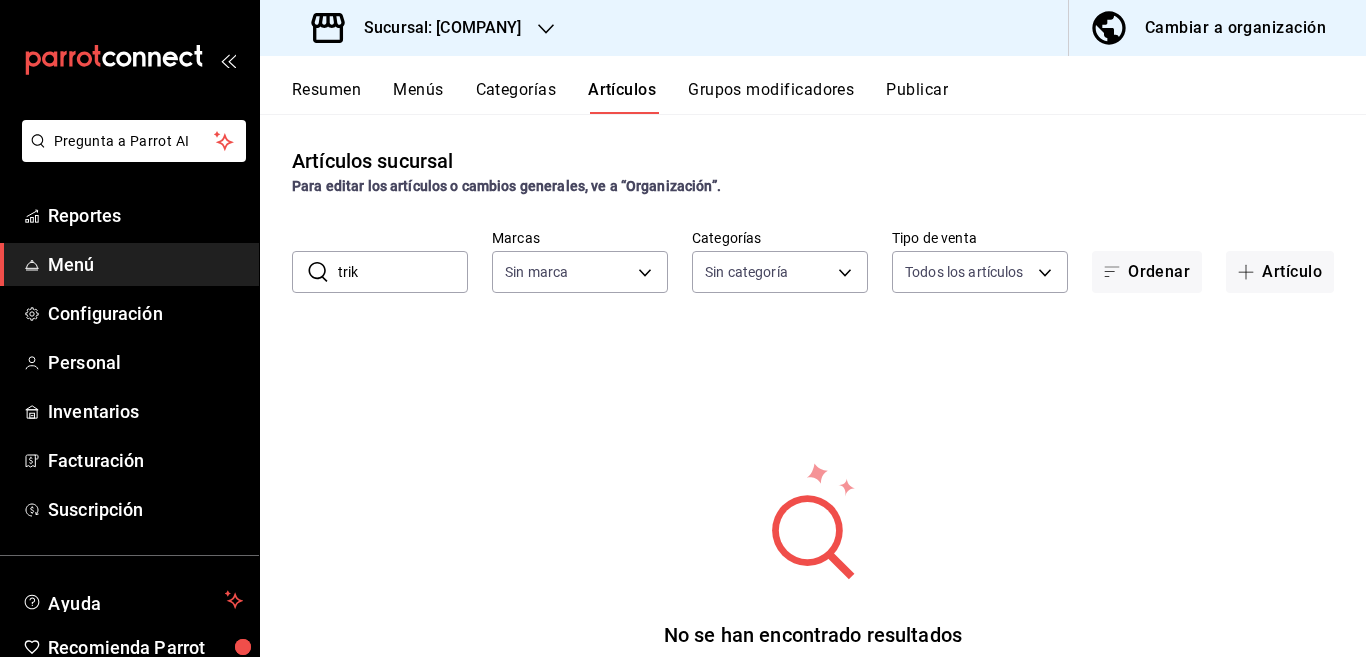 type on "triki" 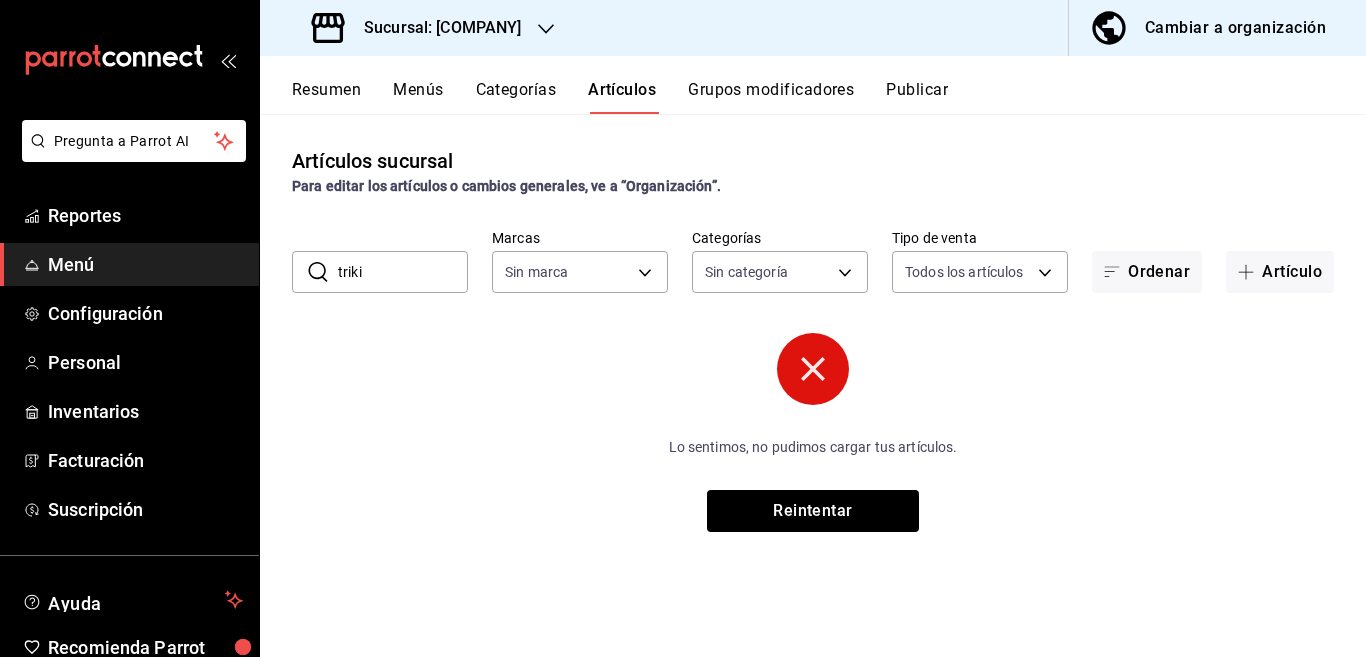 click on "Lo sentimos, no pudimos cargar tus artículos." at bounding box center [813, 443] 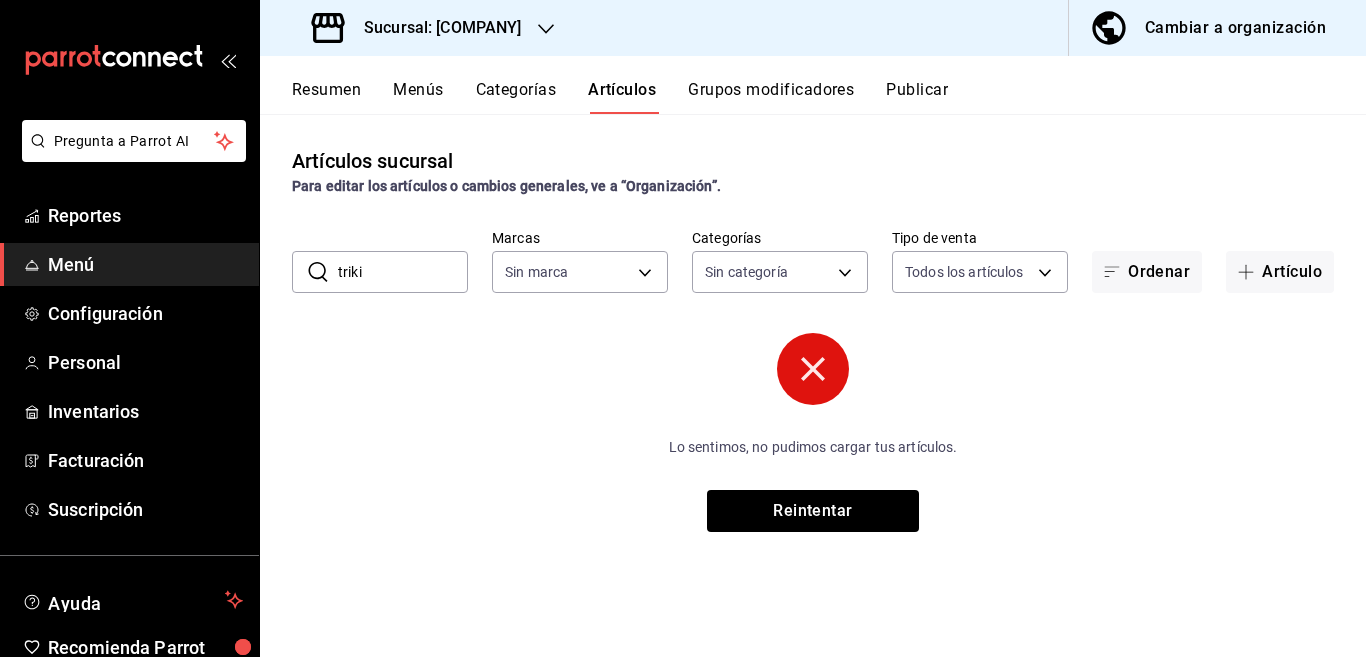 click 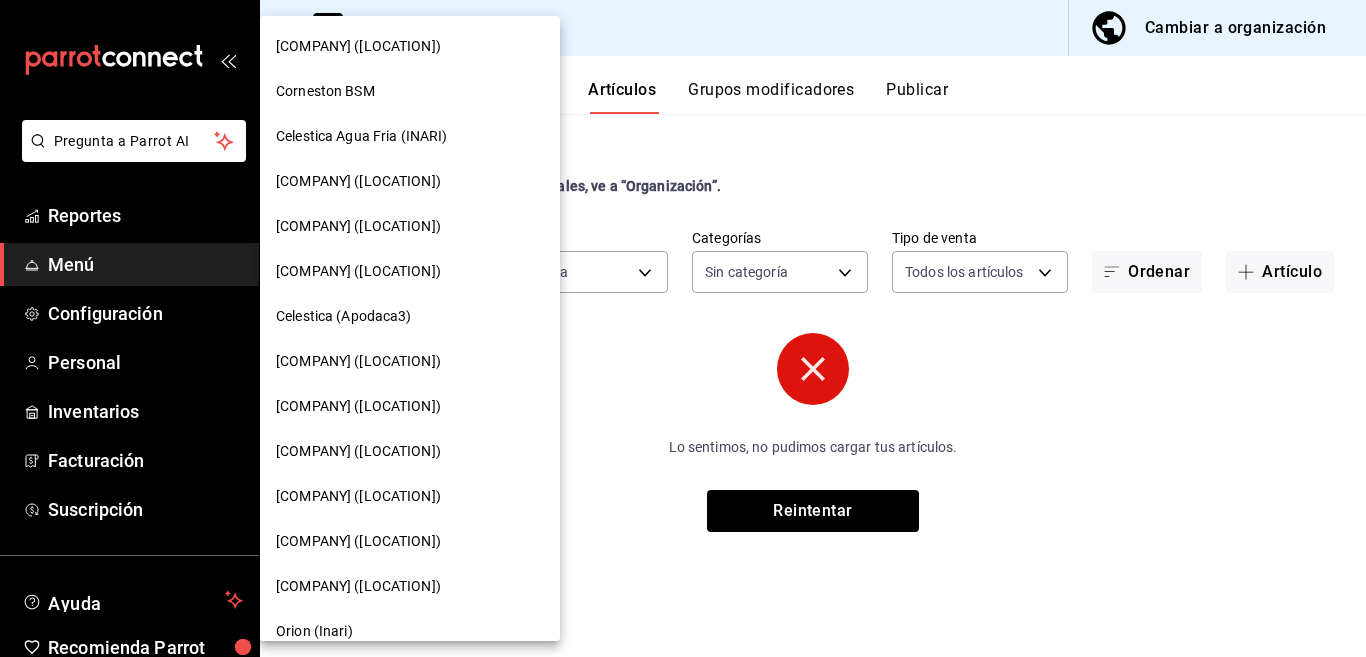 click on "[COMPANY] ([LOCATION])" at bounding box center (358, 361) 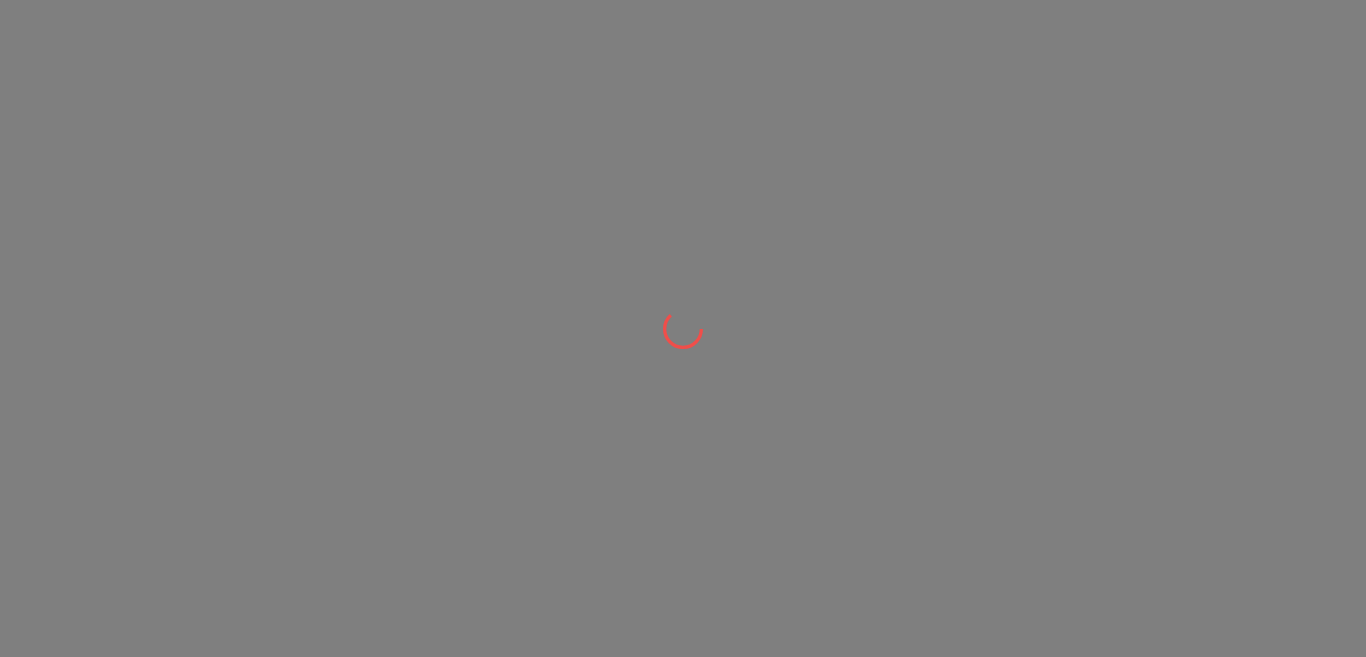 click at bounding box center [683, 328] 